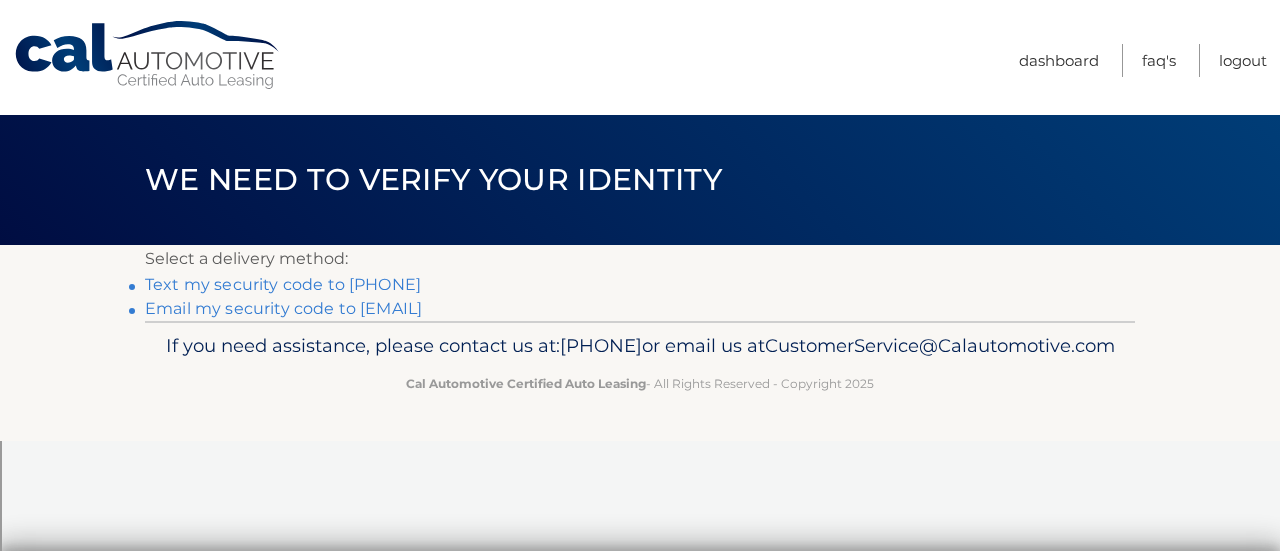 scroll, scrollTop: 0, scrollLeft: 0, axis: both 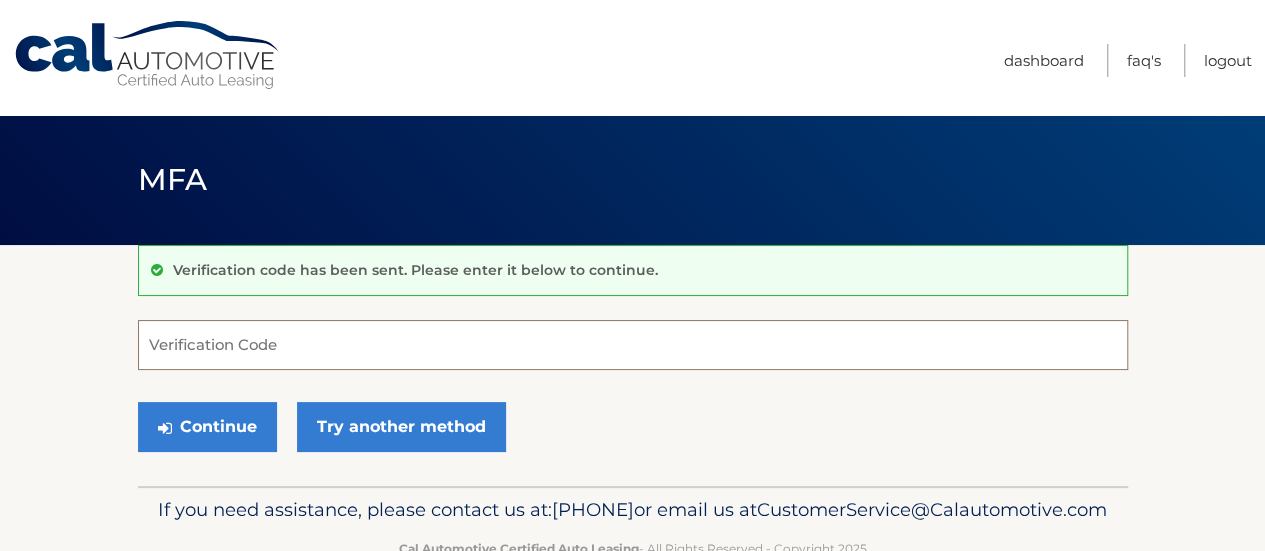 click on "Verification Code" at bounding box center [633, 345] 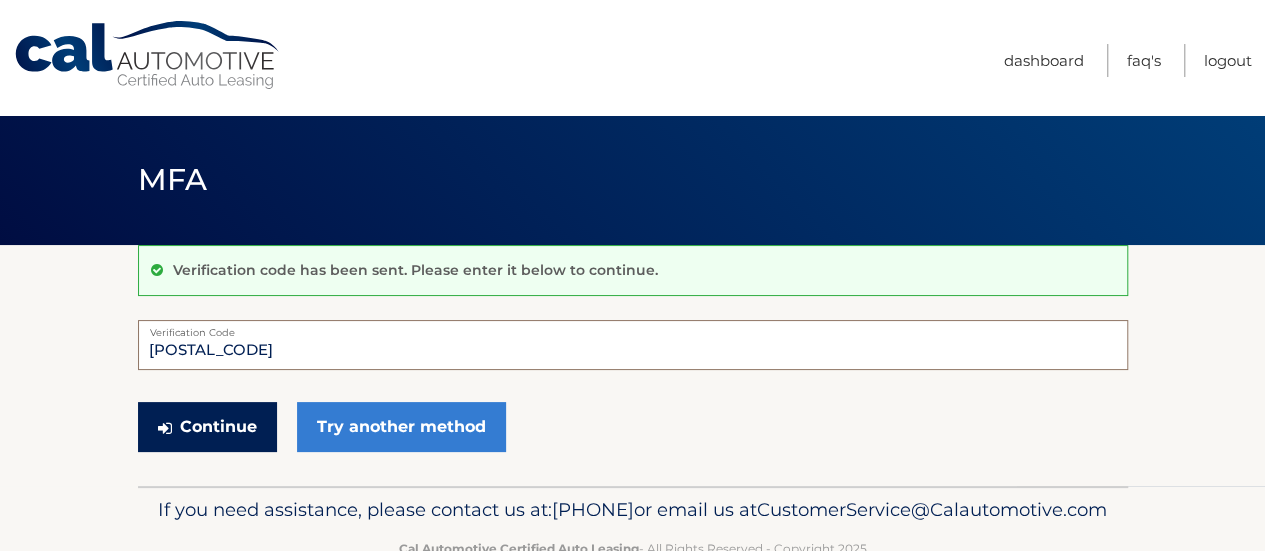 type on "038664" 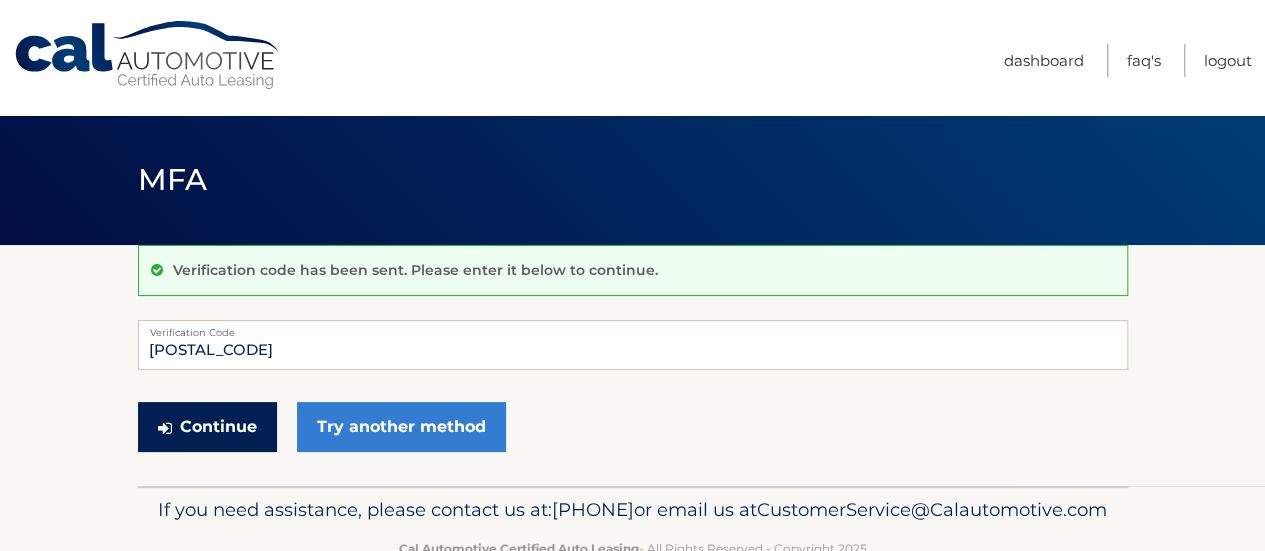 click on "Continue" at bounding box center [207, 427] 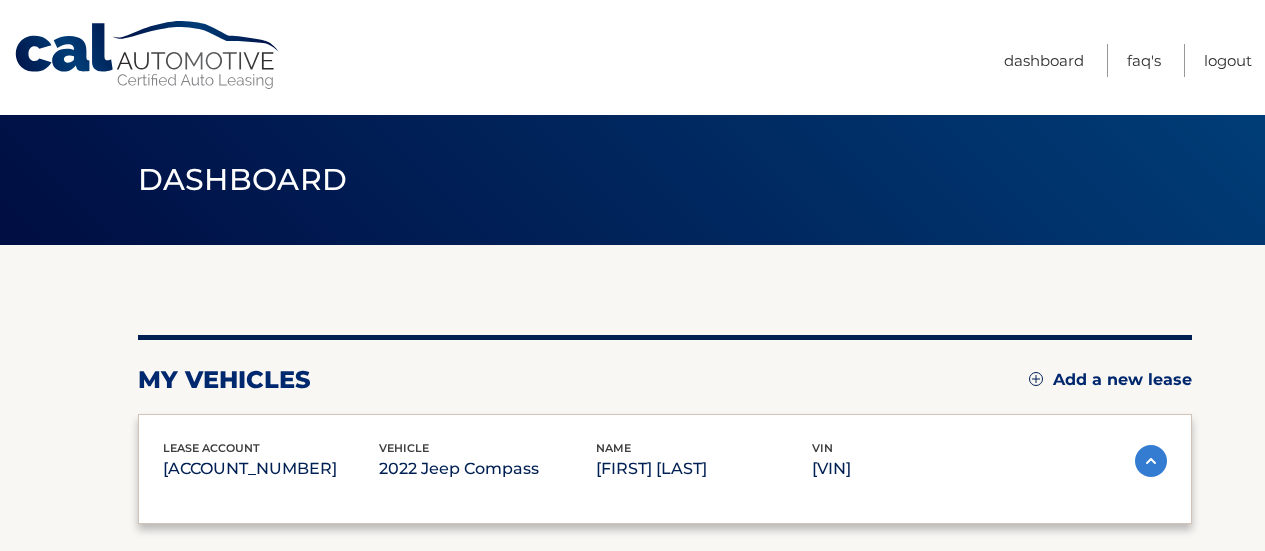 scroll, scrollTop: 0, scrollLeft: 0, axis: both 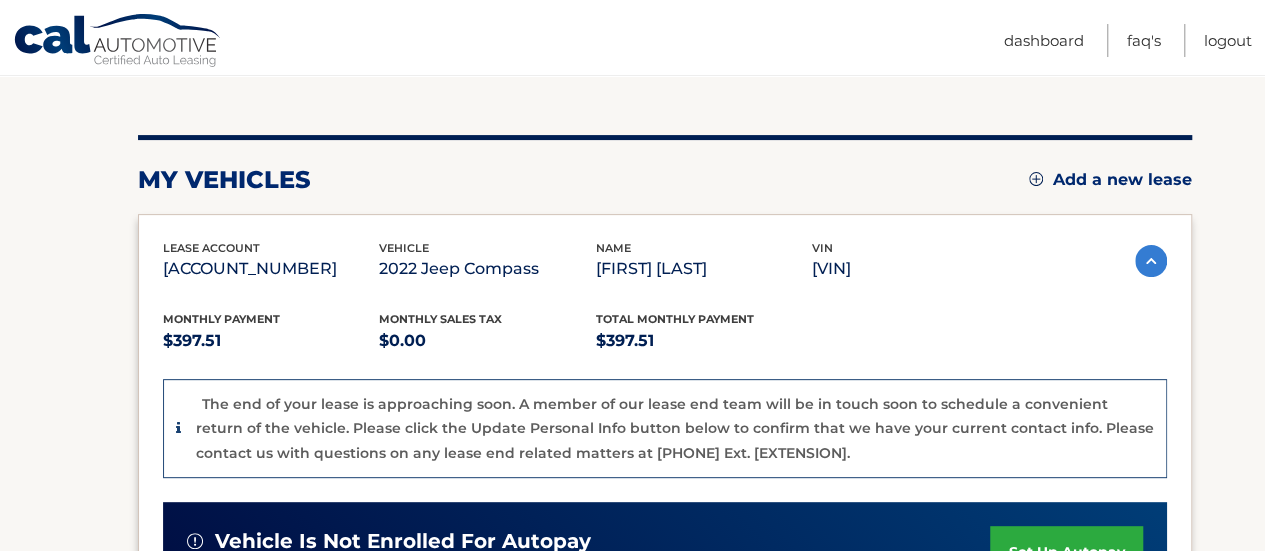 click on "lease account
#44455529965
vehicle
2022 Jeep Compass
name
EMILY GOEBEL
vin
3C4NJDBB1NT173318
Monthly Payment
$397.51
Monthly sales Tax
$0.00
Total Monthly Payment
$397.51" at bounding box center [665, 569] 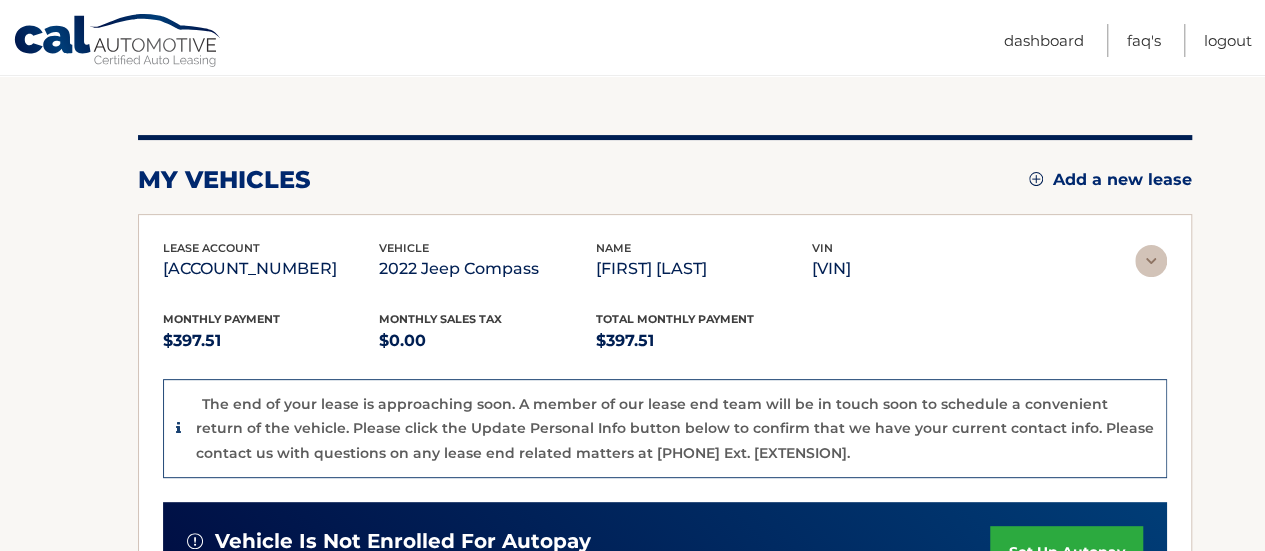 scroll, scrollTop: 167, scrollLeft: 0, axis: vertical 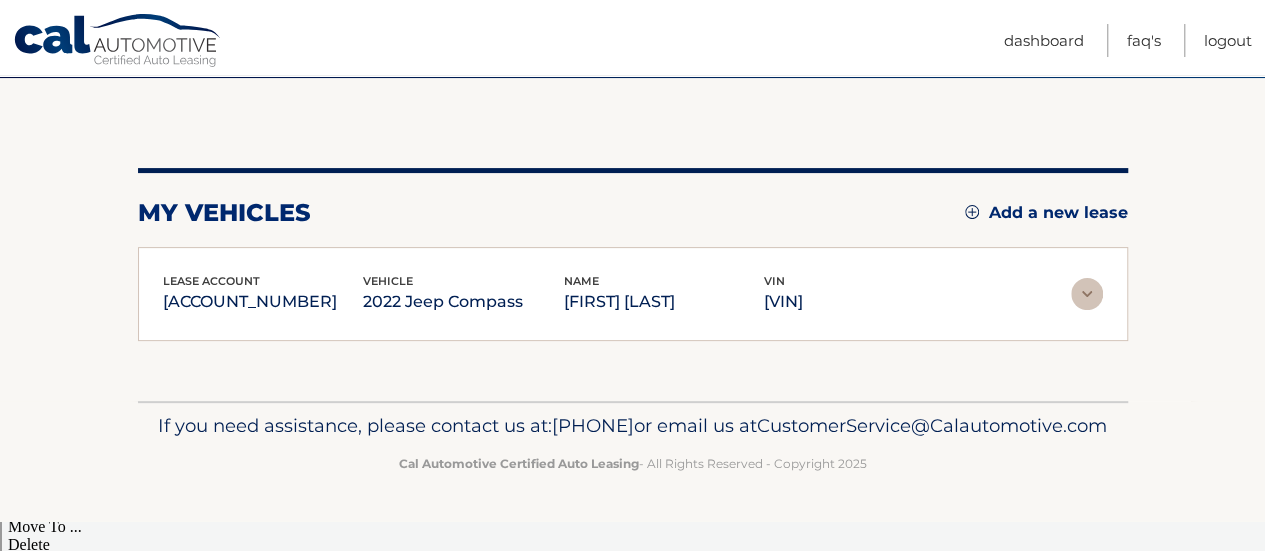 click at bounding box center (1087, 294) 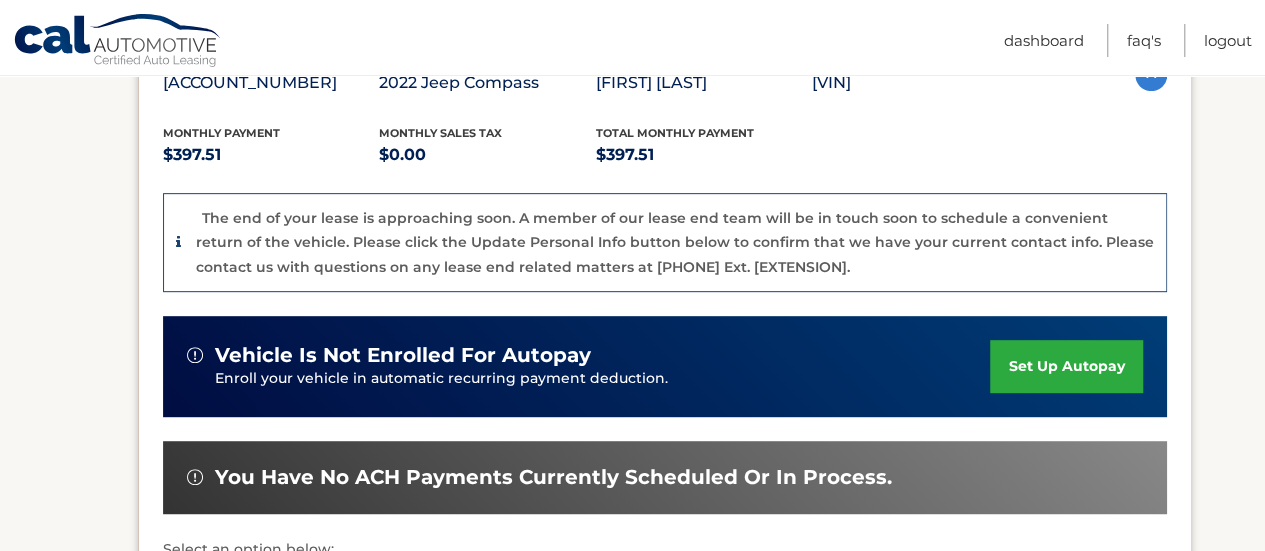 scroll, scrollTop: 600, scrollLeft: 0, axis: vertical 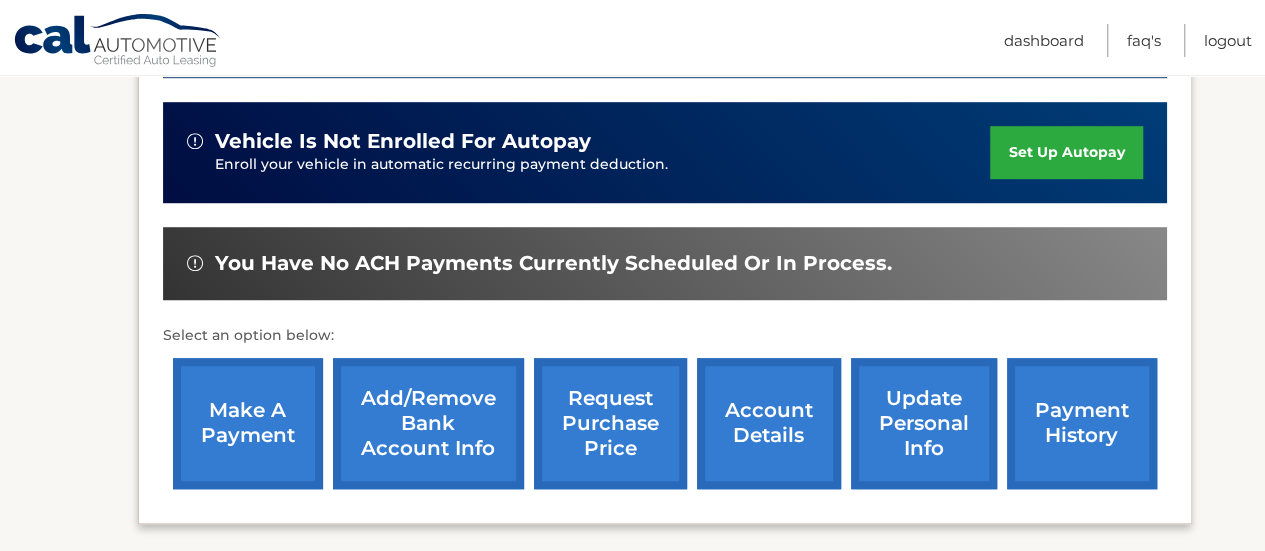 click on "make a payment" at bounding box center [248, 423] 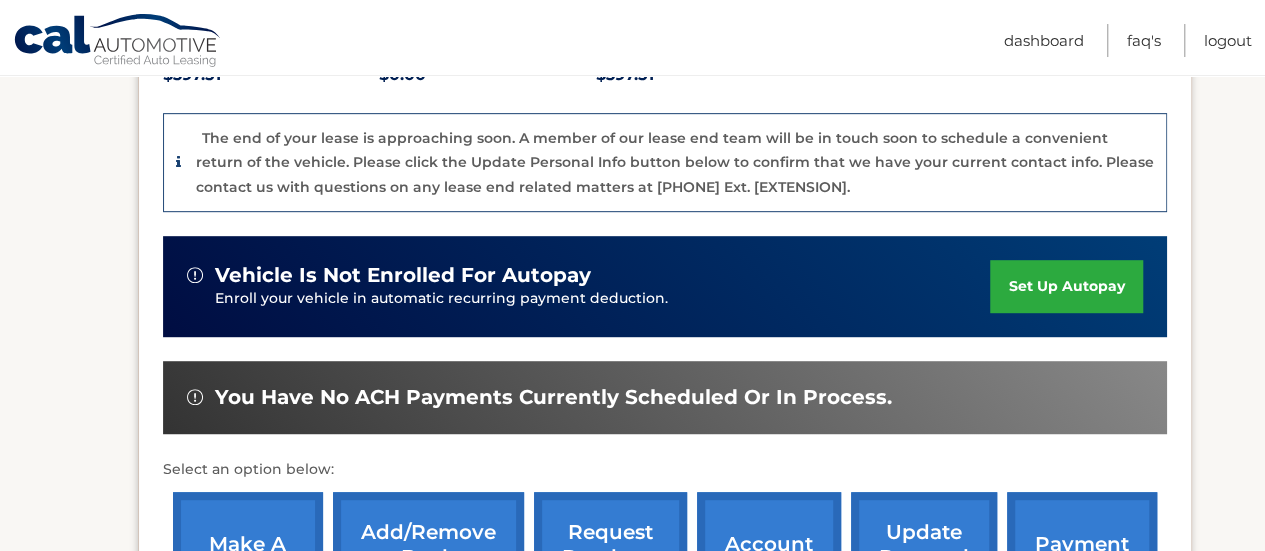 scroll, scrollTop: 682, scrollLeft: 0, axis: vertical 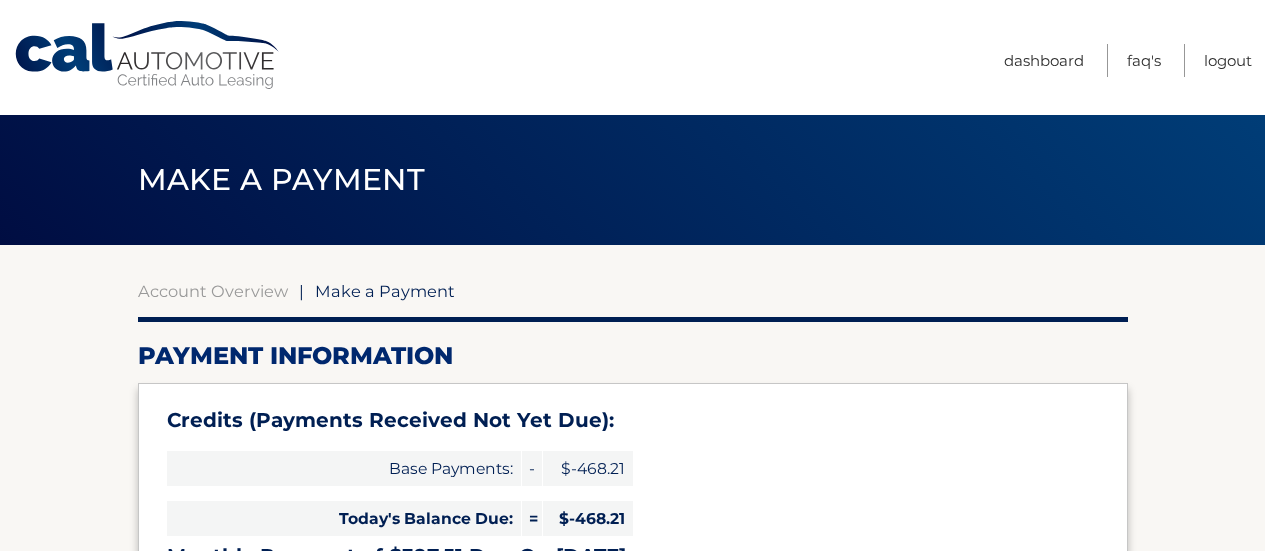 select on "NjViZWY0ODctNWU5MS00OTkxLWE3ZWMtMWUzNWU2OWFhZDdi" 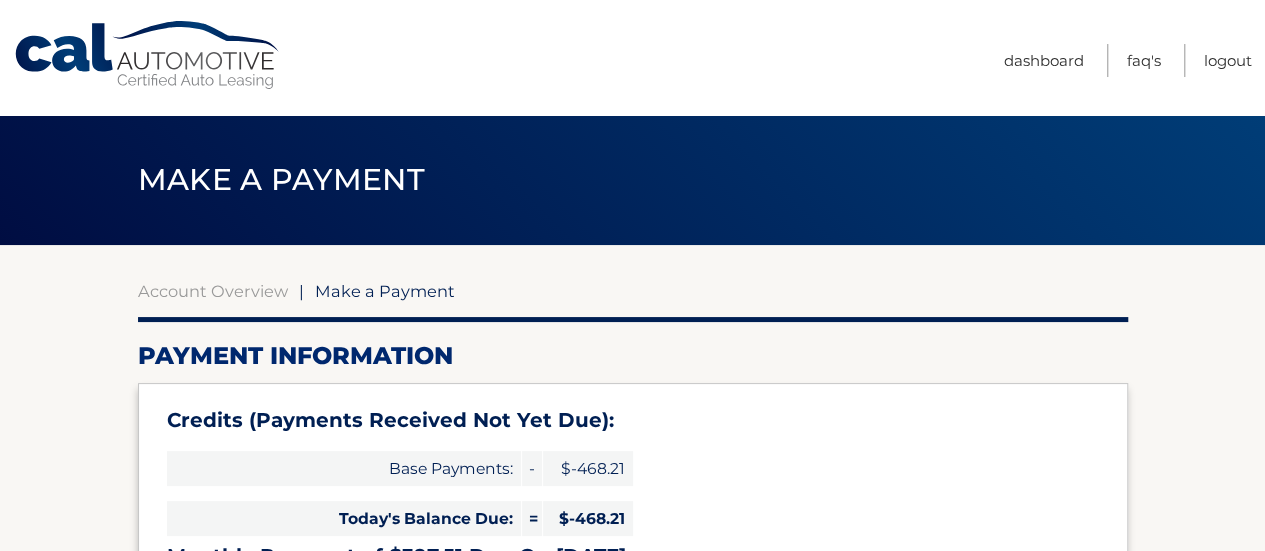 scroll, scrollTop: 0, scrollLeft: 0, axis: both 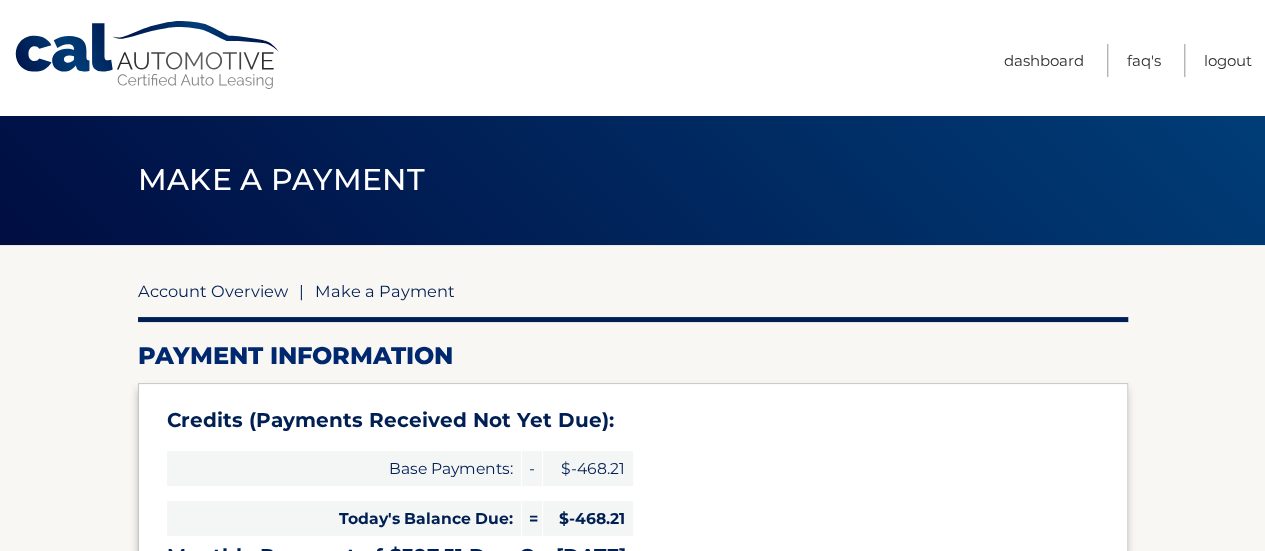 click on "Account Overview" at bounding box center (213, 291) 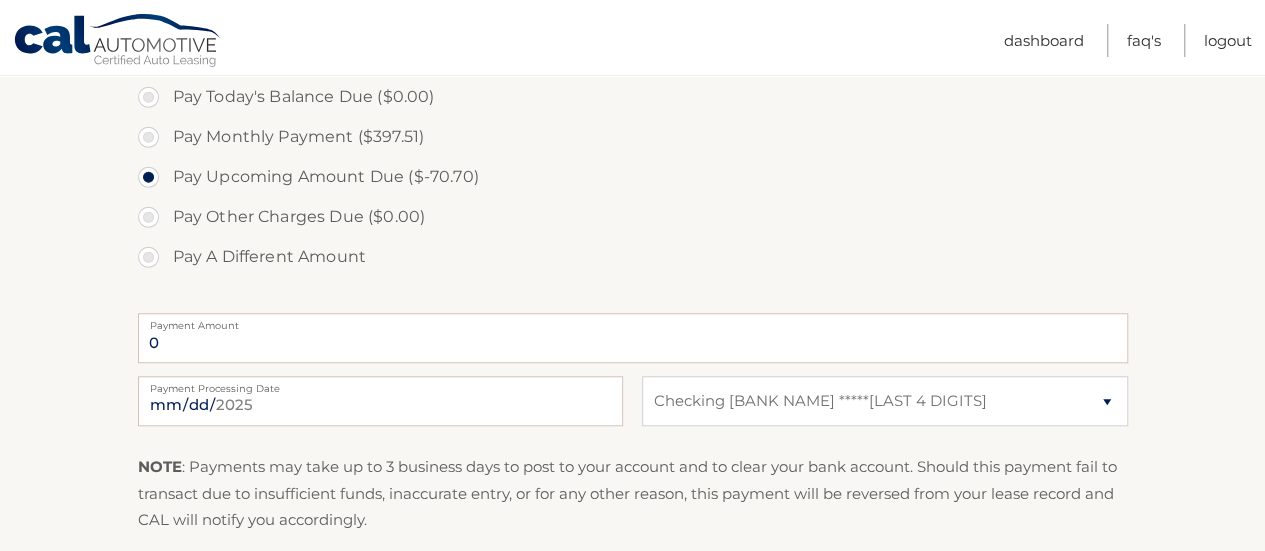 scroll, scrollTop: 800, scrollLeft: 0, axis: vertical 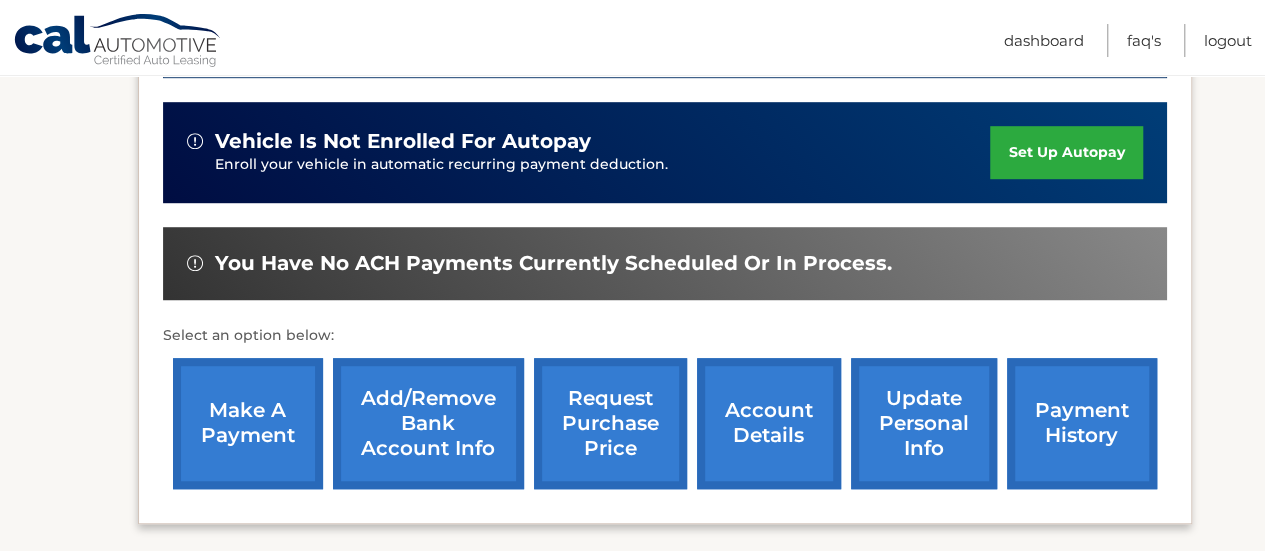 click on "account details" at bounding box center [769, 423] 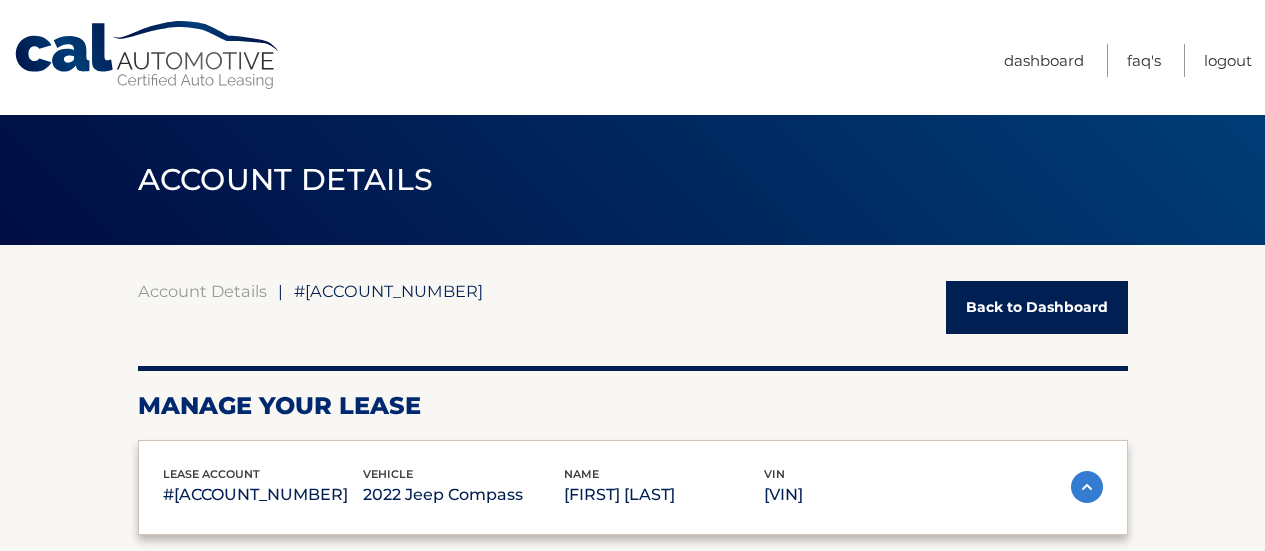 scroll, scrollTop: 0, scrollLeft: 0, axis: both 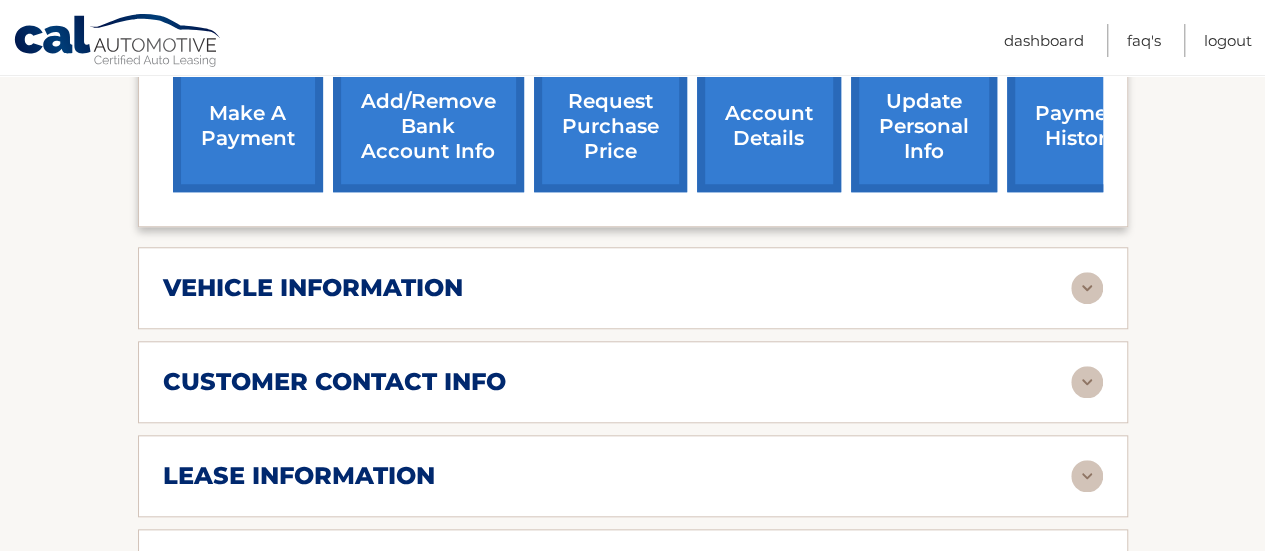 click on "vehicle information
vehicle Year
2022
vehicle make
Jeep
vehicle model
Compass
vehicle trim
4x4 Latitude 4dr SUV
vehicle vin
[VIN]
Make Check Payable to:
name
CAL Automotive
And Send to:
address
P.O. Box [NUMBER]
city
Philadelphia
state
PA
zip code" at bounding box center [633, 288] 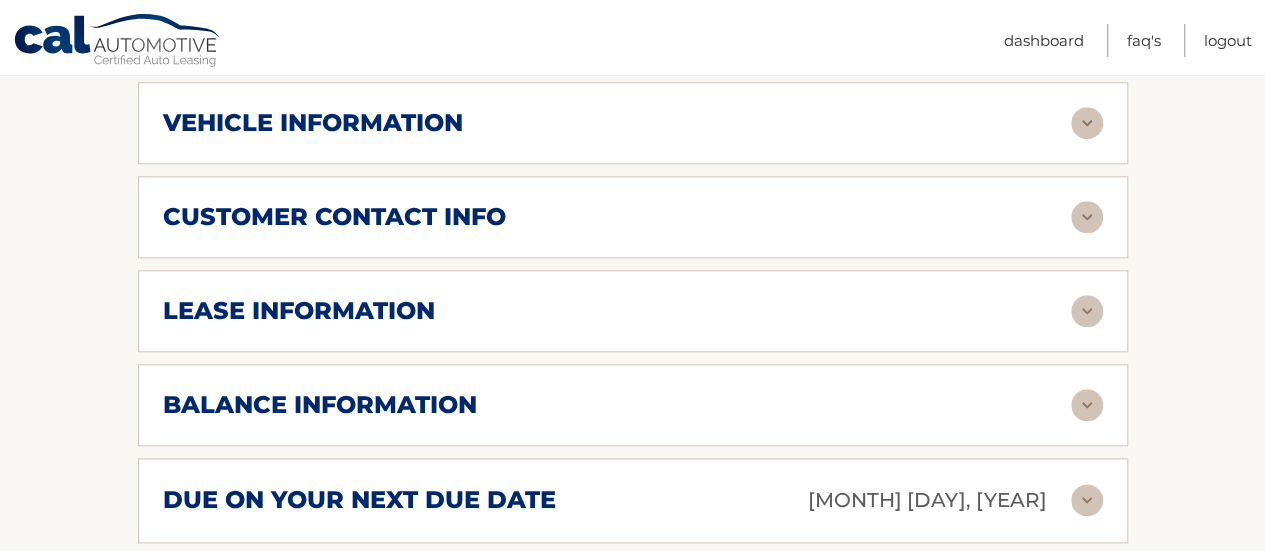 scroll, scrollTop: 1000, scrollLeft: 0, axis: vertical 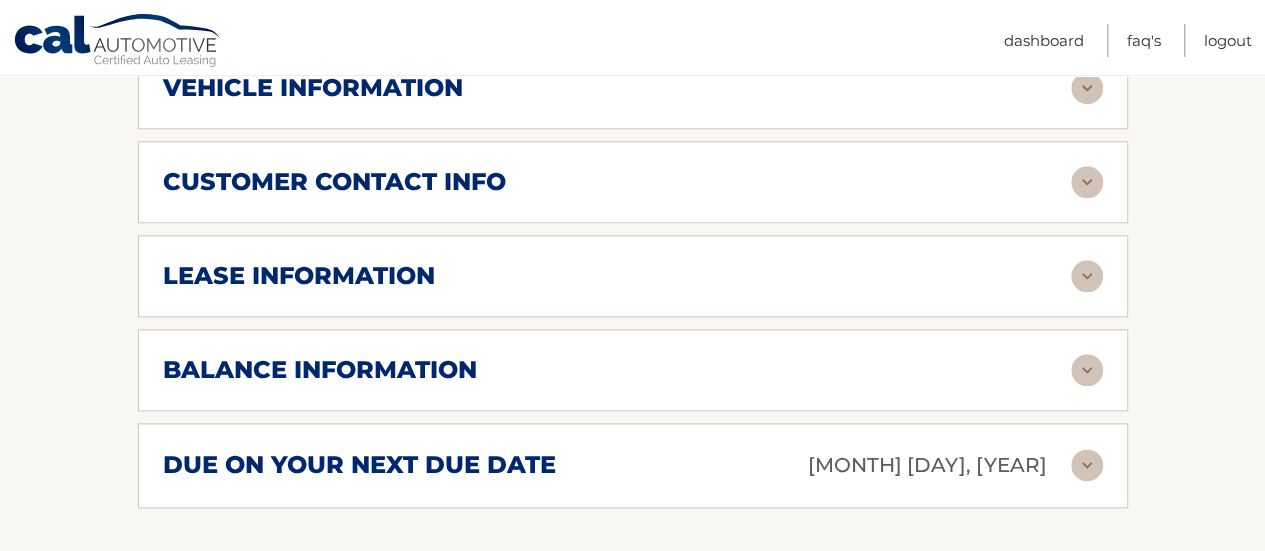 click on "lease information
Contract Start Date
[MONTH] [DAY], [YEAR]
Term
39
Maturity Date
[MONTH] [DAY], [YEAR]
Starting Odometer
13
Allowable Annual Mileage
10000
Charge Per Mile*
0.18
Last Scheduled Due Date
[MONTH] [DAY], [YEAR]
Monthly Payment
$397.51
Monthly Sales Tax
$0.00" at bounding box center (633, 276) 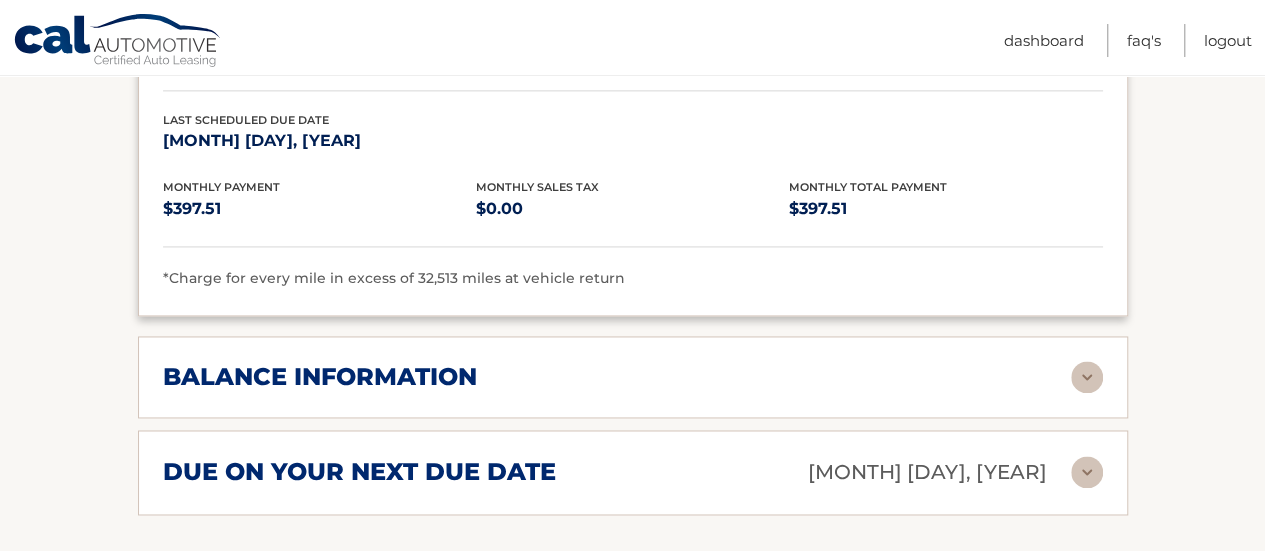 scroll, scrollTop: 1400, scrollLeft: 0, axis: vertical 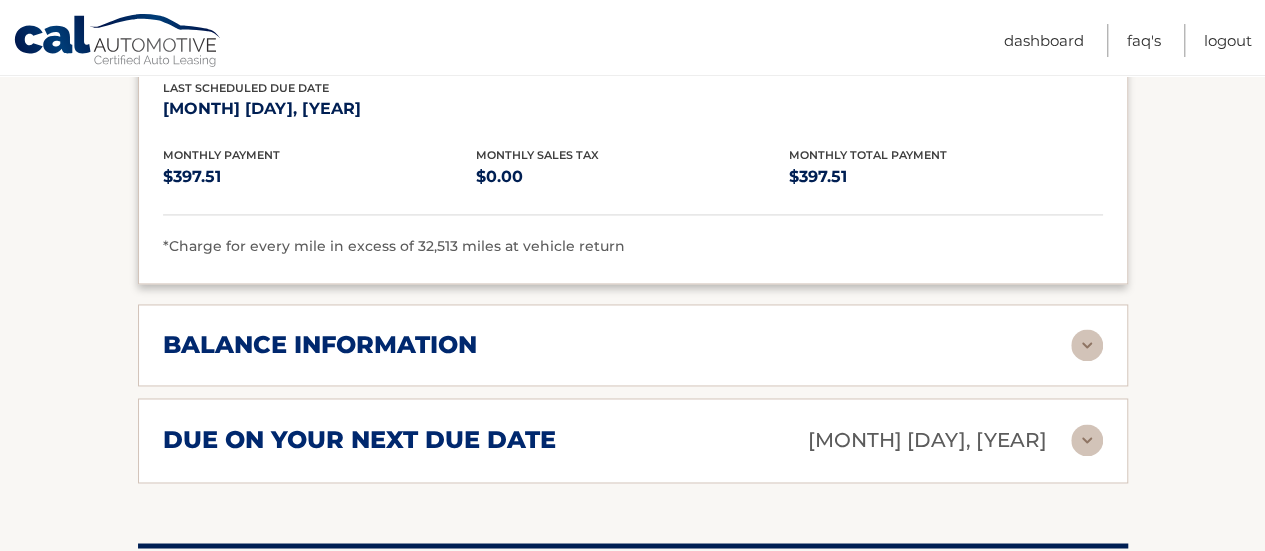click on "balance information" at bounding box center (617, 345) 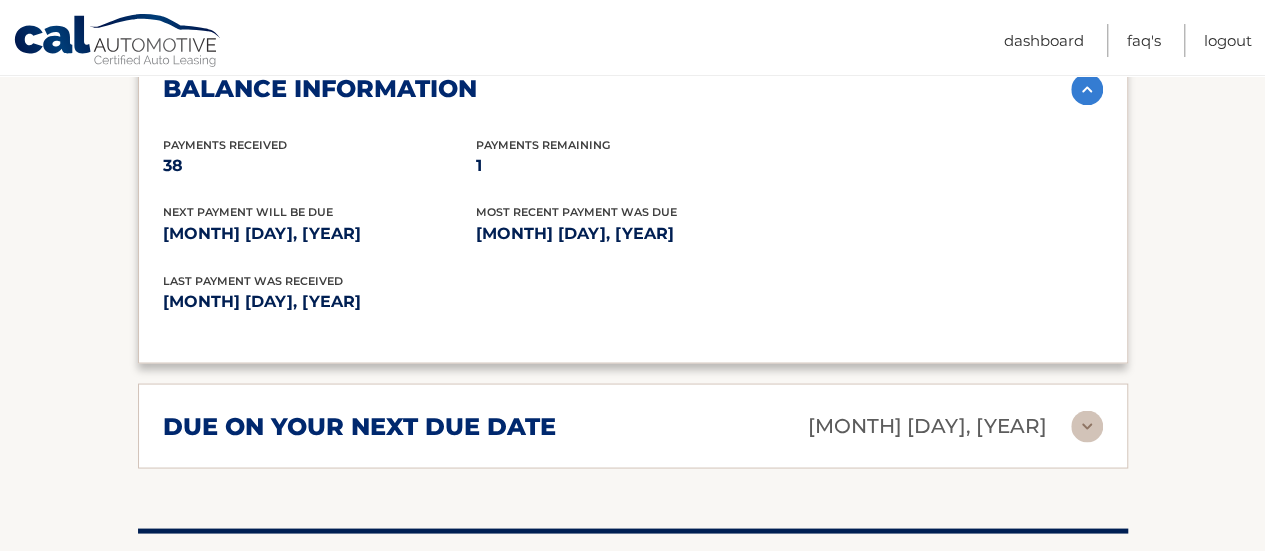 scroll, scrollTop: 1700, scrollLeft: 0, axis: vertical 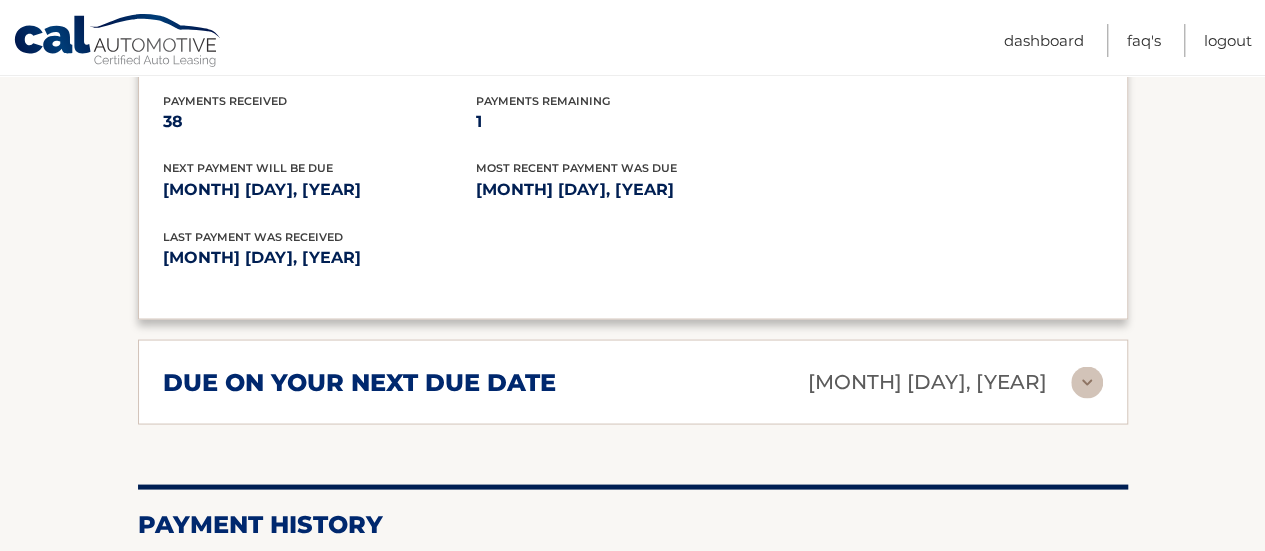 click on "due on your next due date
[MONTH] [DAY], [YEAR]" at bounding box center (617, 381) 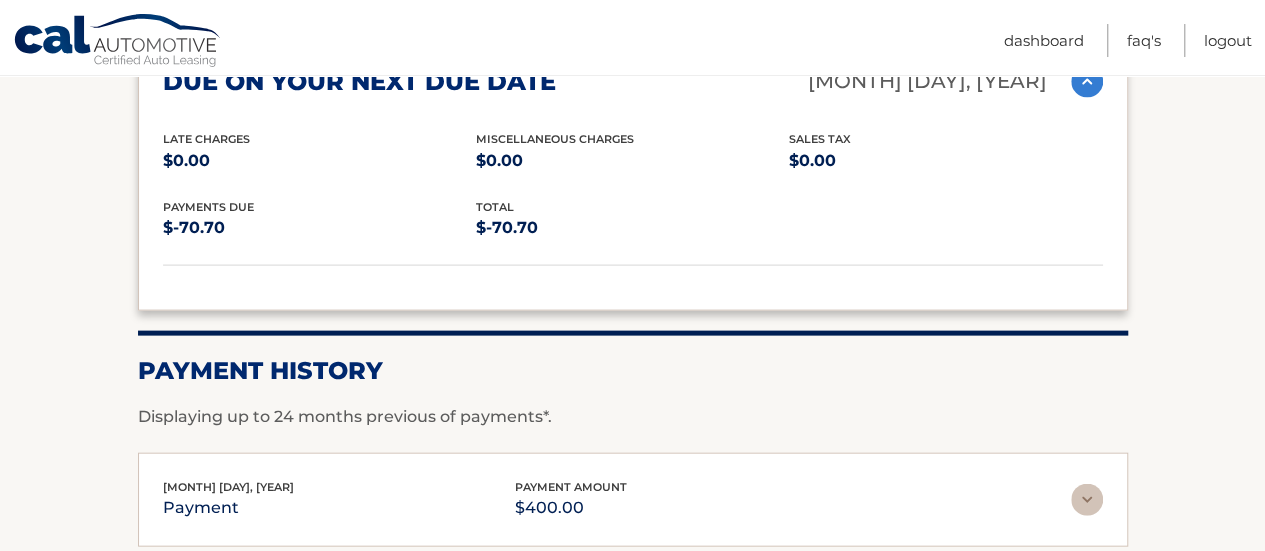 scroll, scrollTop: 2100, scrollLeft: 0, axis: vertical 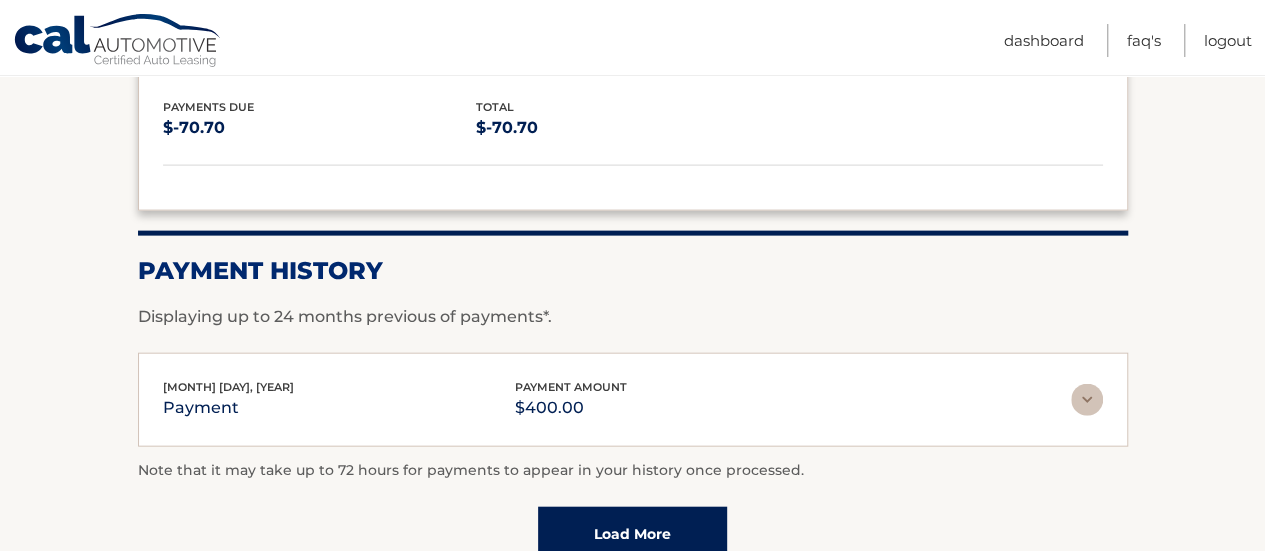 click on "[MONTH] [DAY], [YEAR]
payment
payment amount
$400.00" at bounding box center [617, 400] 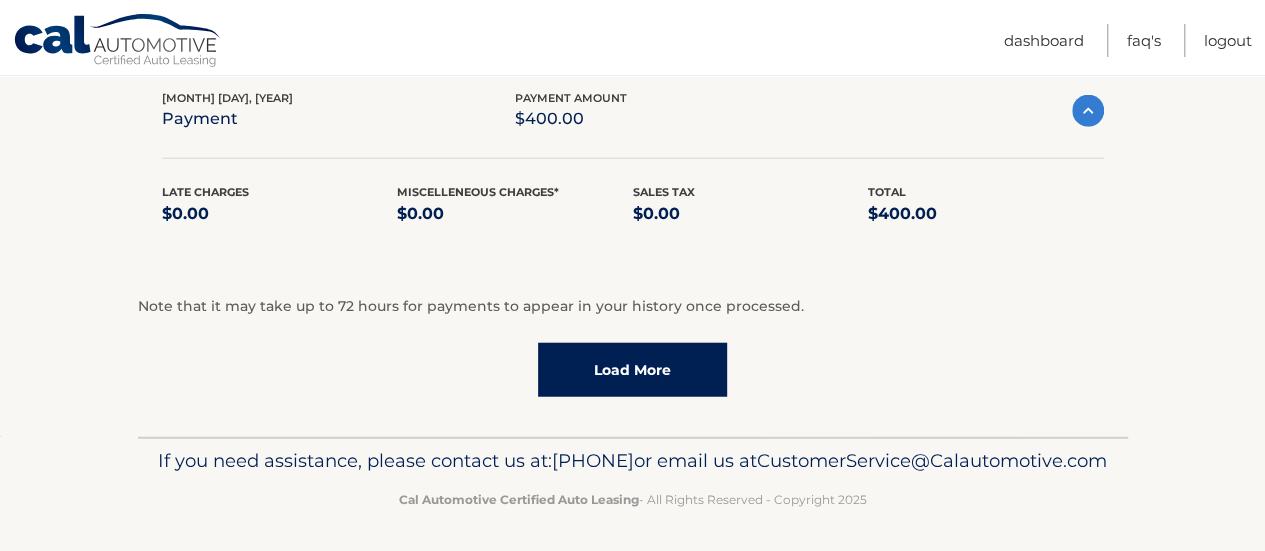 scroll, scrollTop: 2400, scrollLeft: 0, axis: vertical 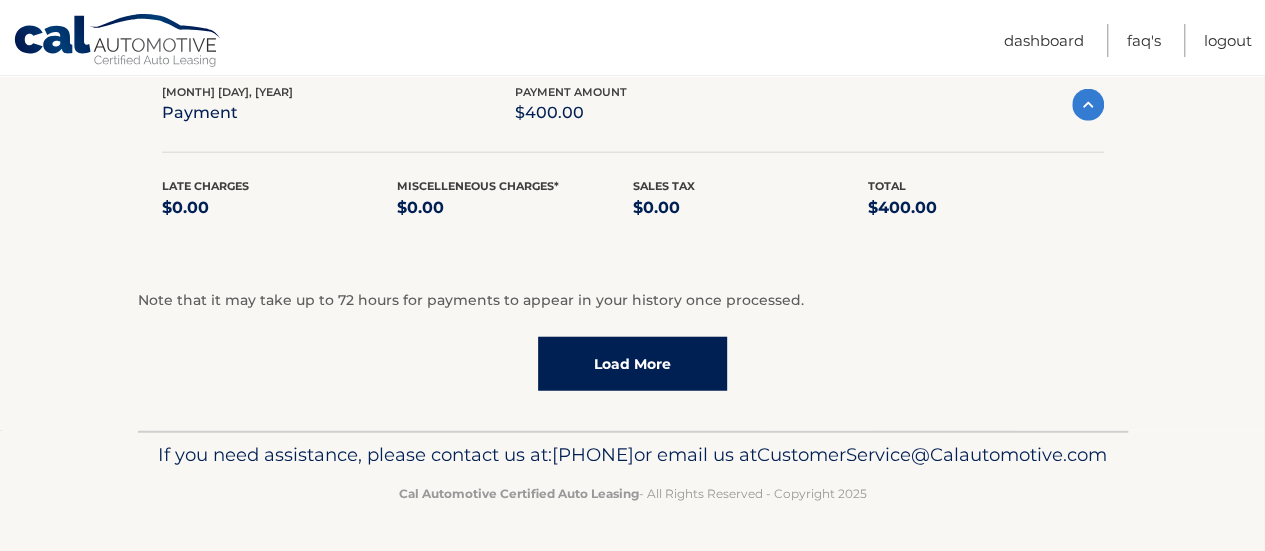 click on "Load More" at bounding box center (632, 364) 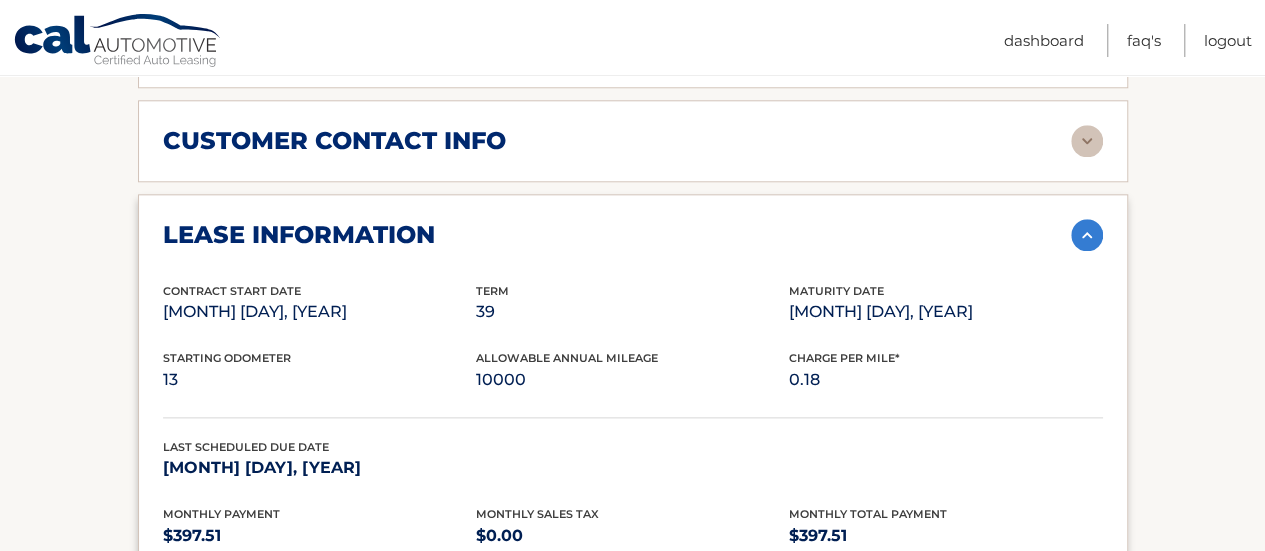 scroll, scrollTop: 841, scrollLeft: 0, axis: vertical 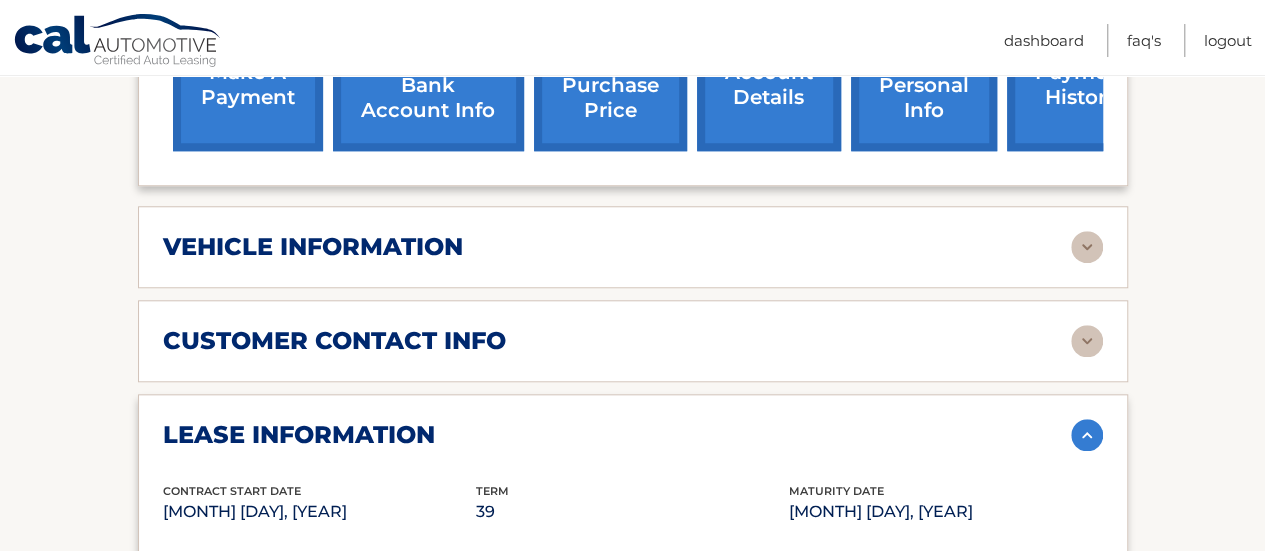 click on "lease account
#[ACCOUNT_NUMBER]
vehicle
2022 Jeep Compass
name
[FIRST] [LAST]
vin
[VIN]
Monthly Payment
$397.51
Monthly sales Tax
$0.00
Total Monthly Payment
$397.51
vehicle is not enrolled for autopay" at bounding box center [633, 535] 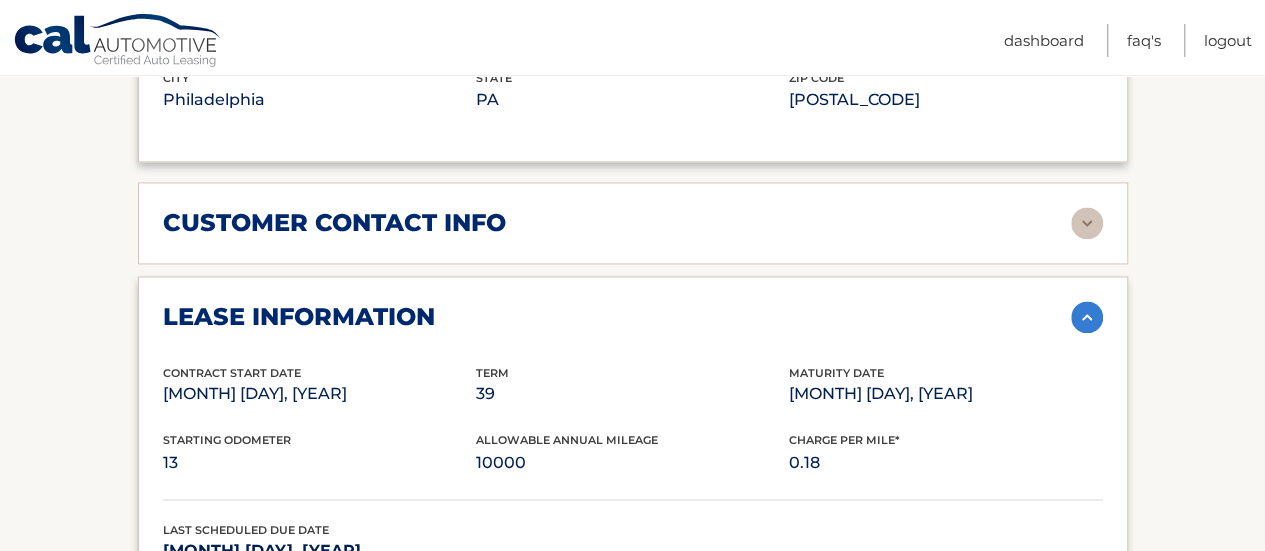 click on "customer contact info" at bounding box center (617, 223) 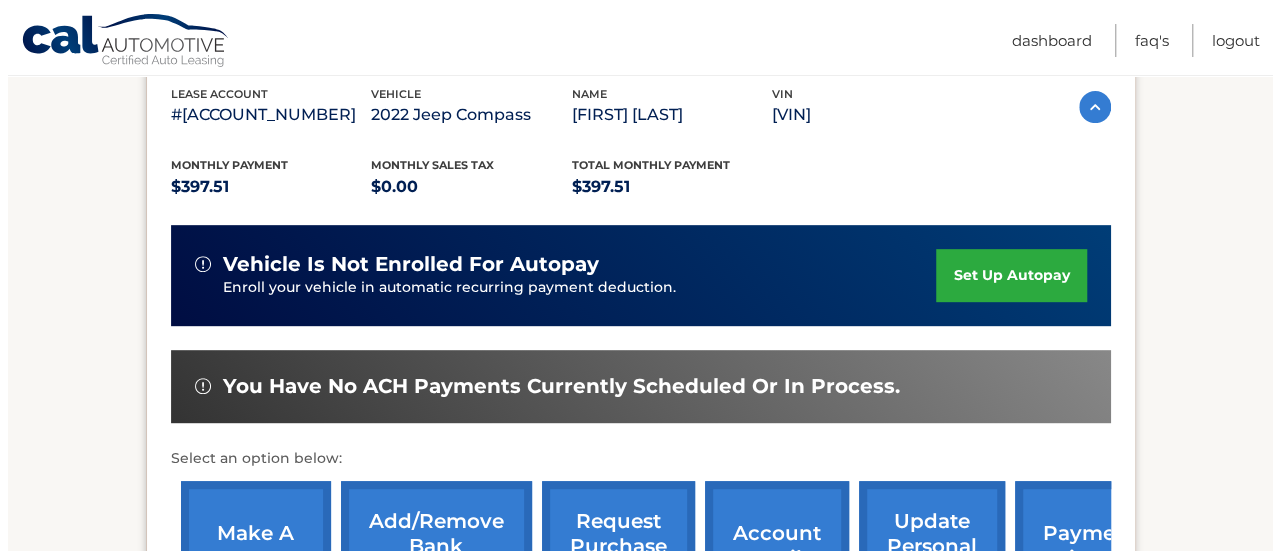 scroll, scrollTop: 441, scrollLeft: 0, axis: vertical 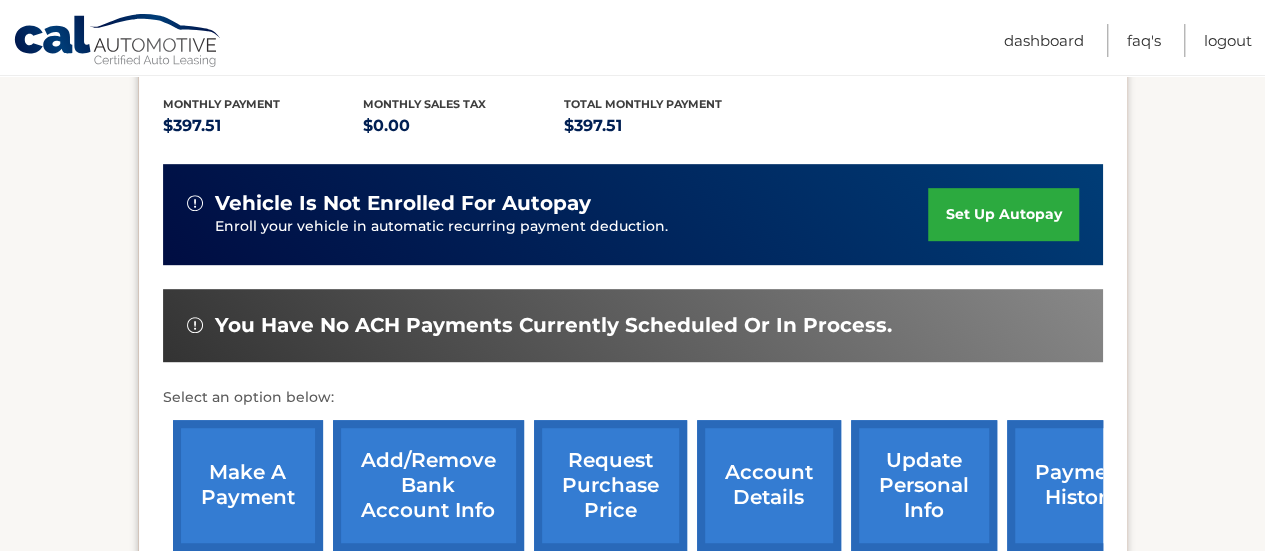 click on "request purchase price" at bounding box center (610, 485) 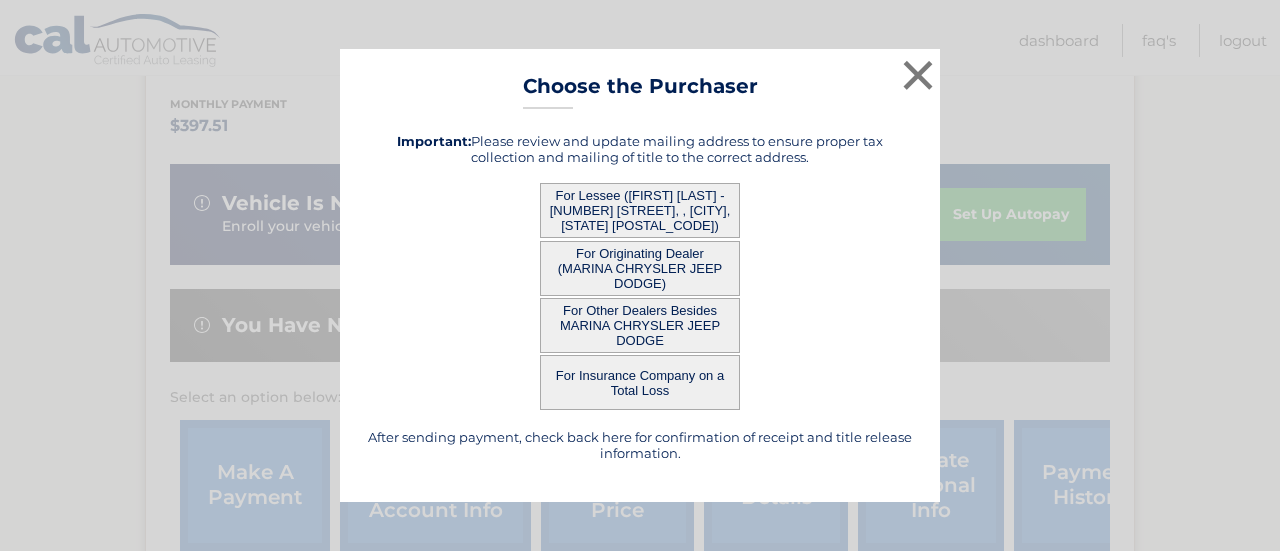 click on "For Lessee ([FIRST] [LAST] - [NUMBER] [STREET], , [CITY], [STATE] [POSTAL_CODE])" at bounding box center [640, 210] 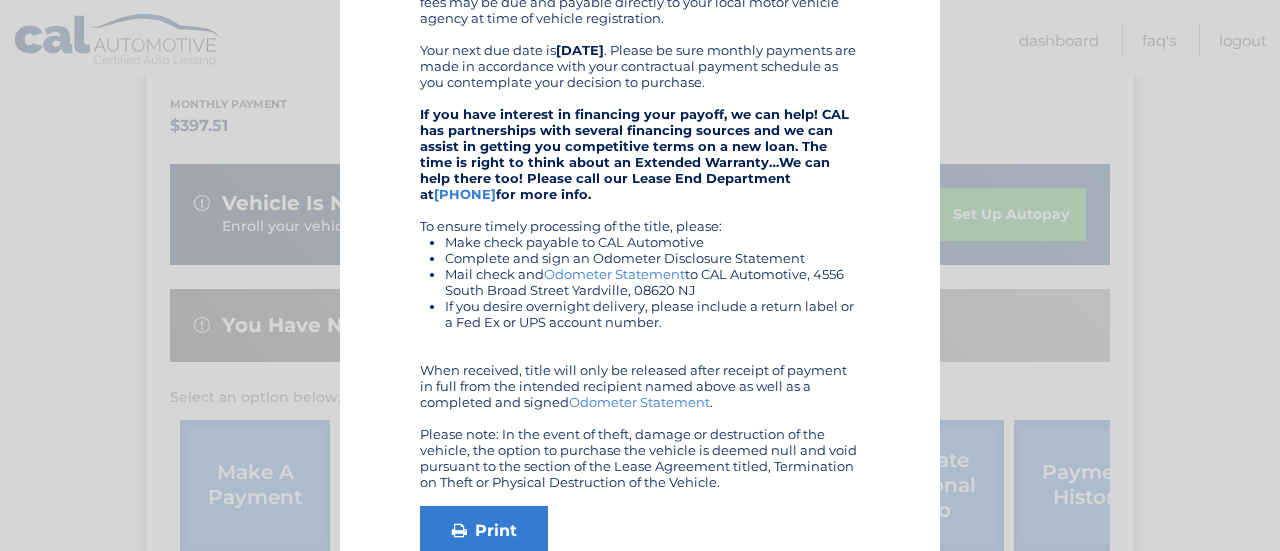 scroll, scrollTop: 513, scrollLeft: 0, axis: vertical 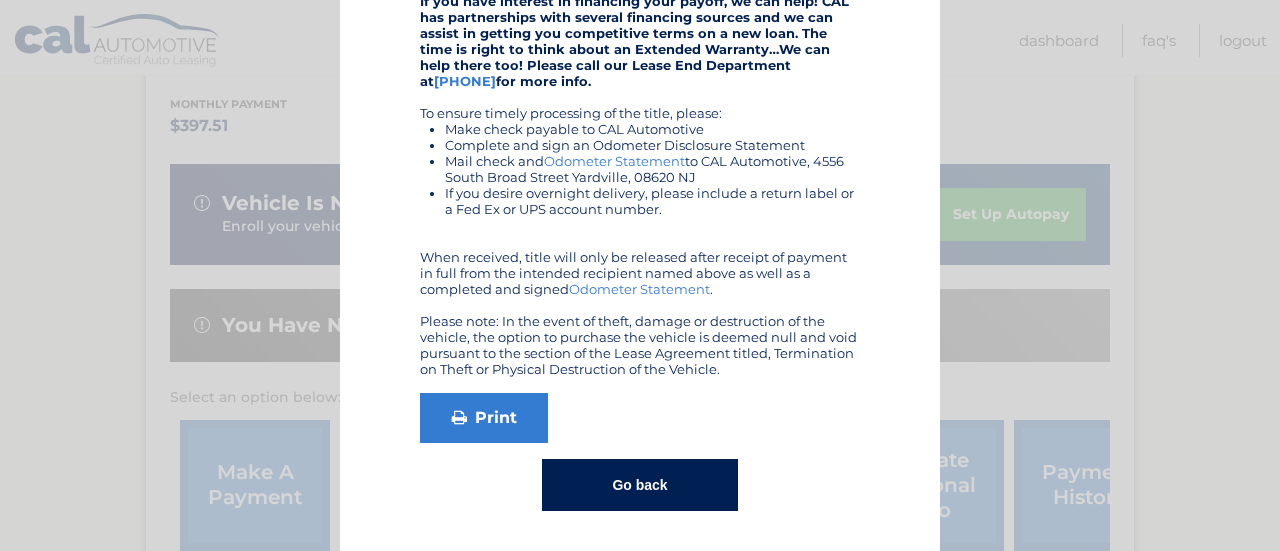 click on "Go back" at bounding box center [639, 485] 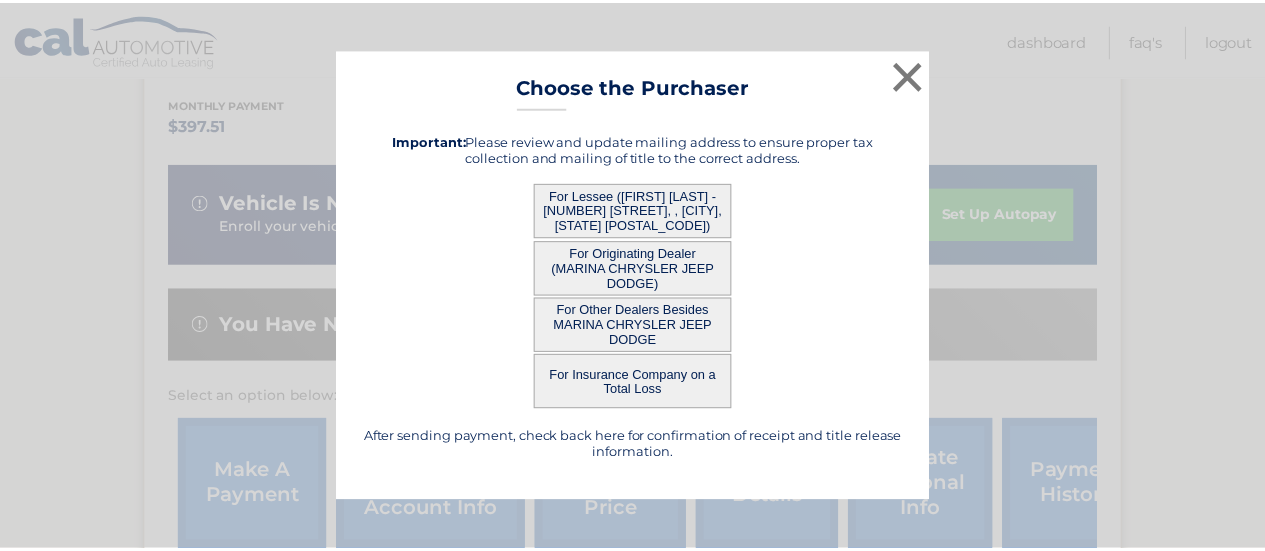 scroll, scrollTop: 0, scrollLeft: 0, axis: both 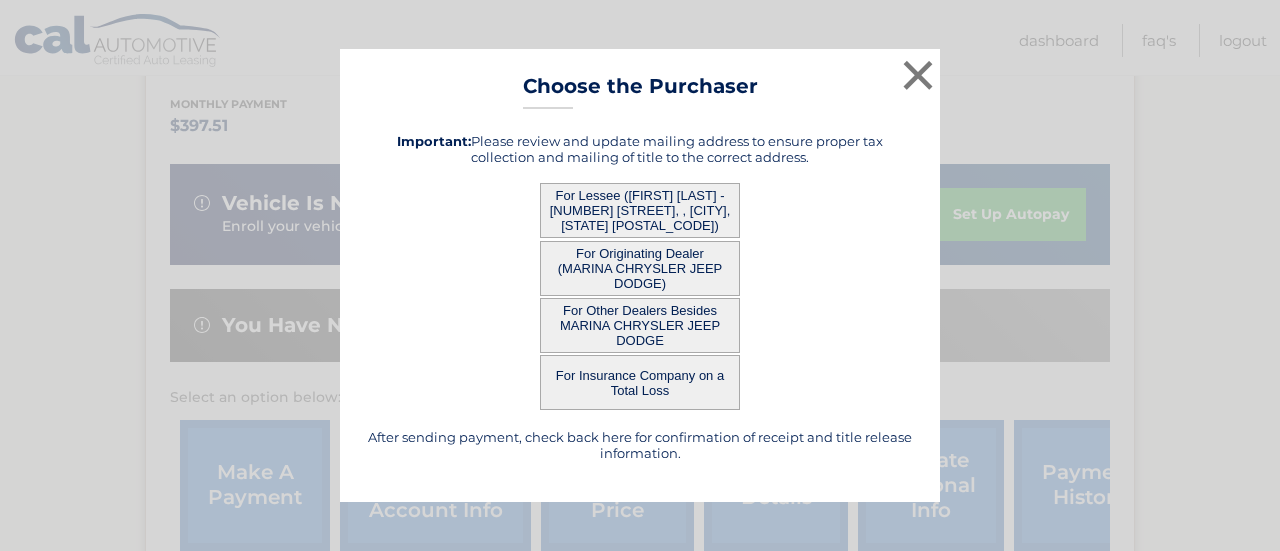 click on "For Originating Dealer (MARINA CHRYSLER JEEP DODGE)" at bounding box center [640, 268] 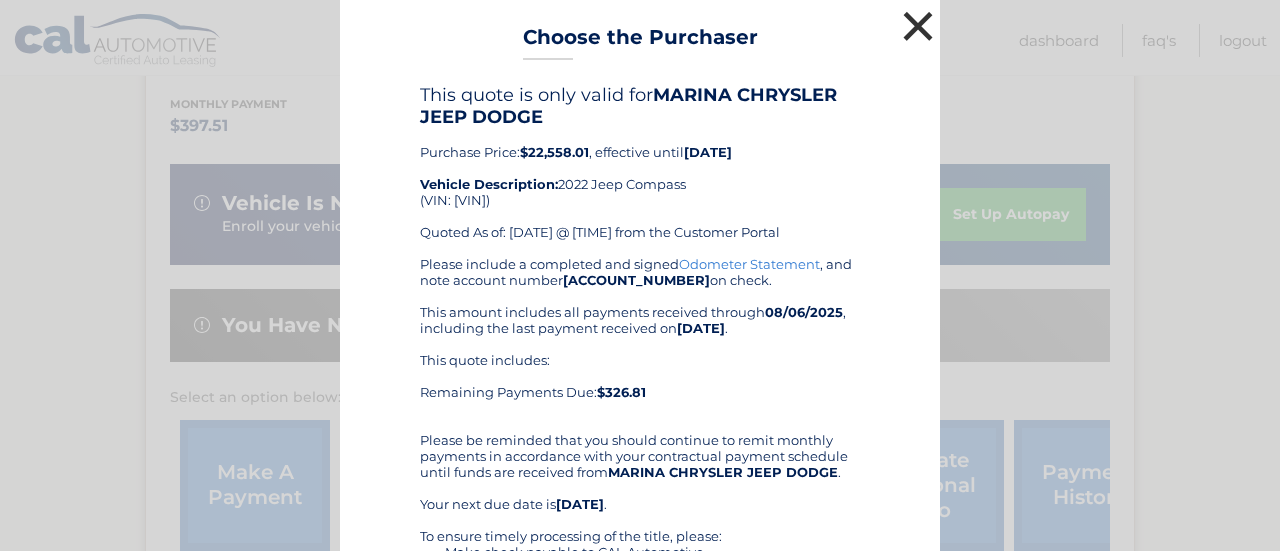 click on "×" at bounding box center (918, 26) 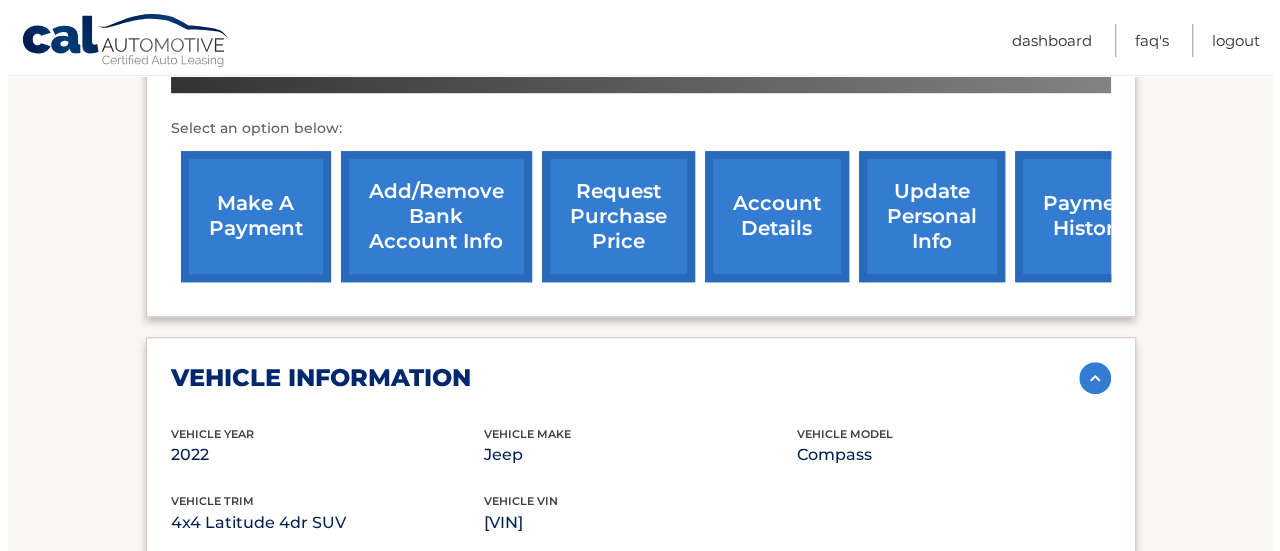 scroll, scrollTop: 741, scrollLeft: 0, axis: vertical 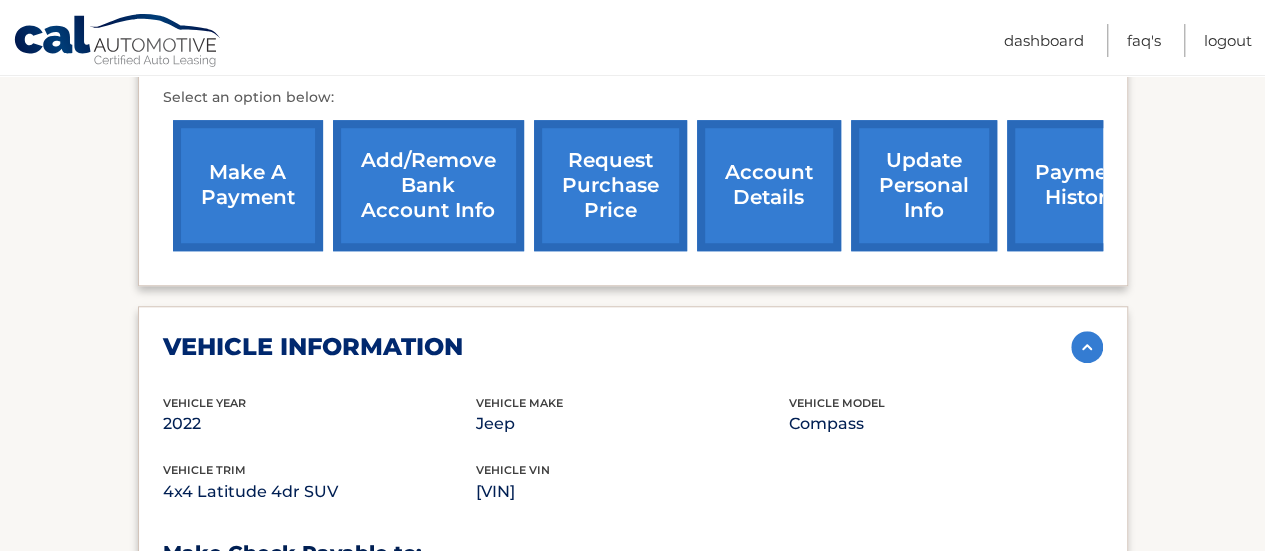 click on "request purchase price" at bounding box center (610, 185) 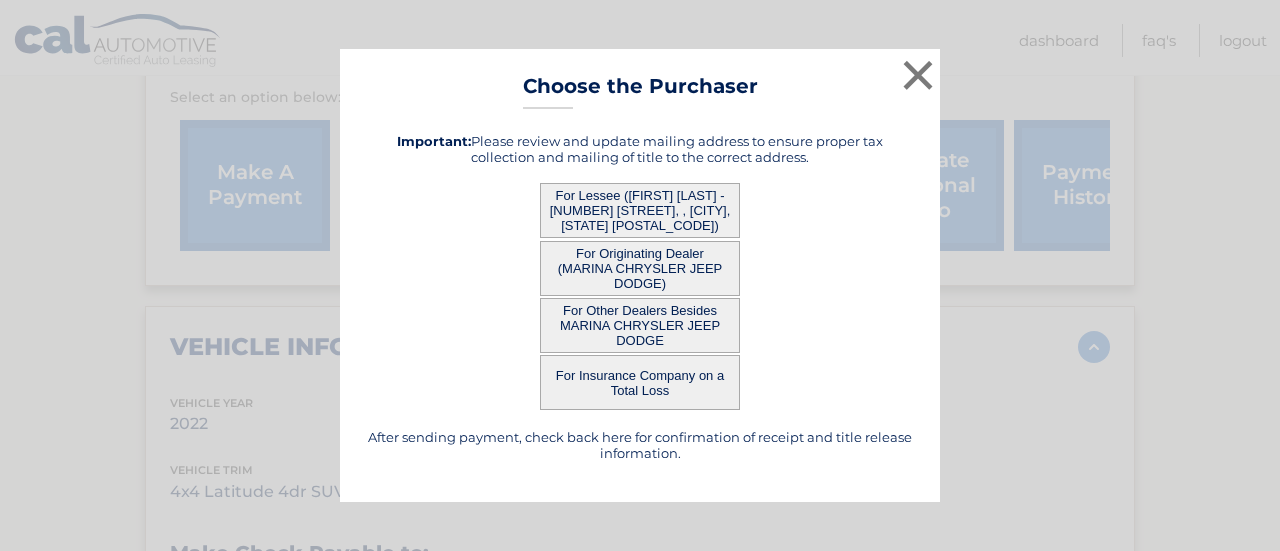 click on "For Lessee ([FIRST] [LAST] - [NUMBER] [STREET], , [CITY], [STATE] [POSTAL_CODE])" at bounding box center (640, 210) 